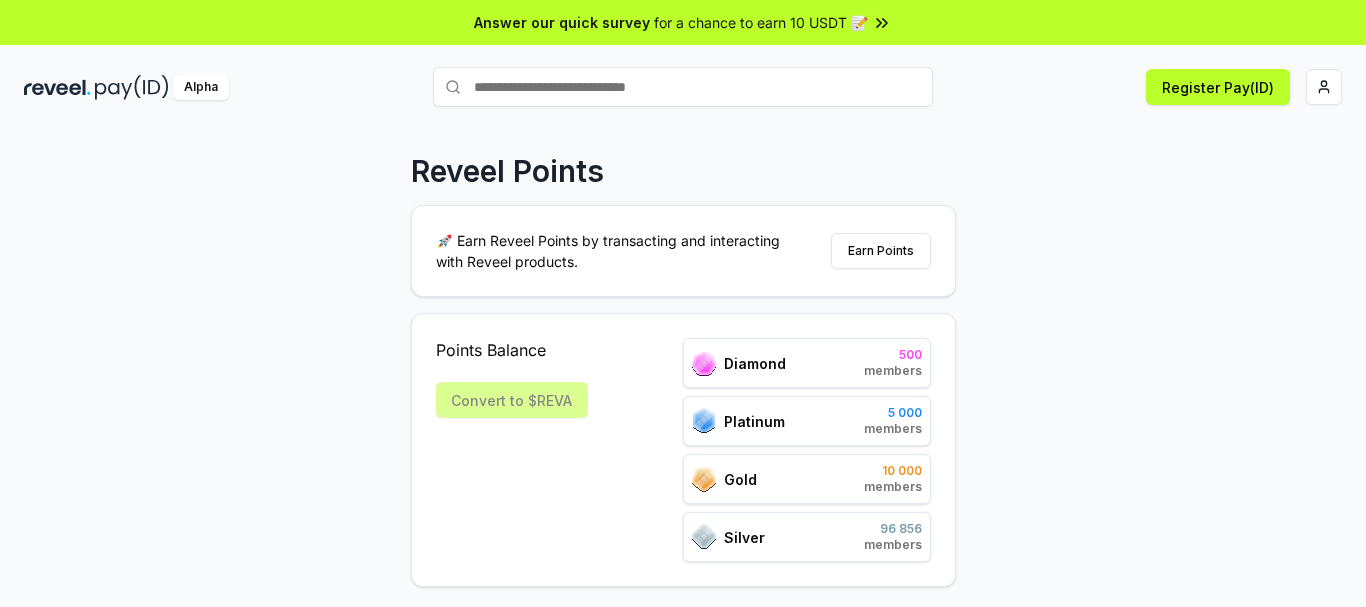 scroll, scrollTop: 0, scrollLeft: 0, axis: both 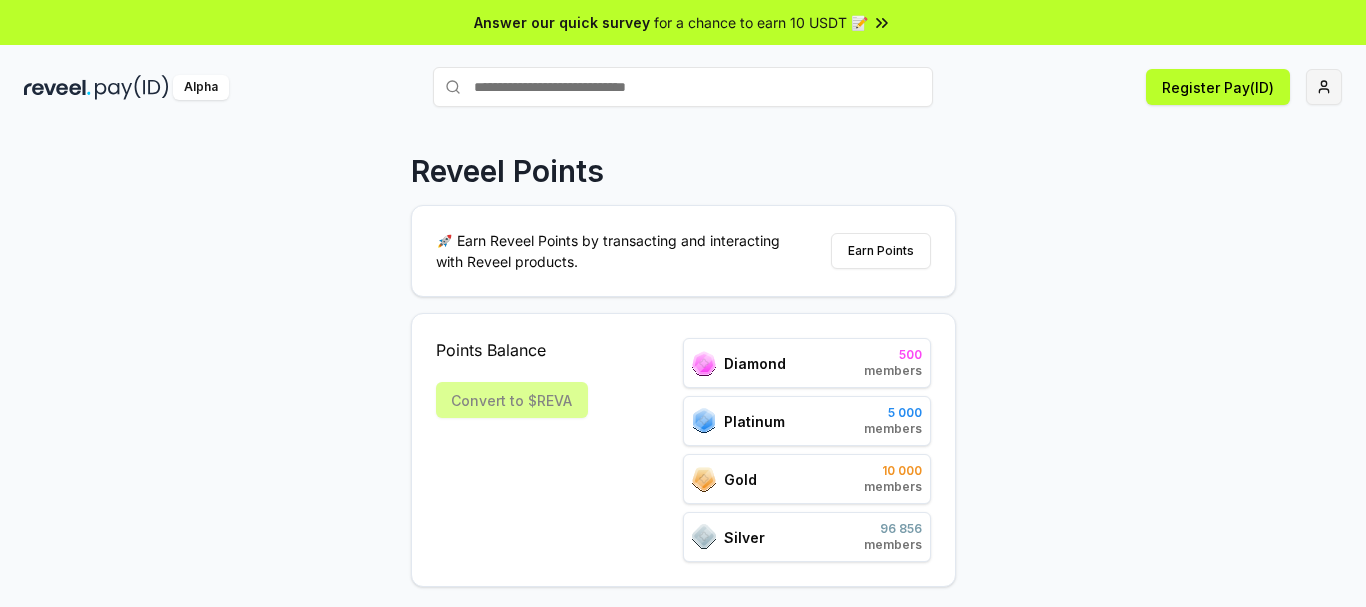 click on "Answer our quick survey for a chance to earn 10 USDT 📝 Alpha Register Pay(ID) Reveel Points  🚀 Earn Reveel Points by transacting and interacting with Reveel products. Earn Points Points Balance  Convert to $REVA Diamond 500 members Platinum 5 000 members Gold 10 000 members Silver 96 856 members Refer friends and earn Points rewards https://reveel.id/refer/null Invite friends Join the discussion on Discord Join Discord     31.2K community members" at bounding box center [683, 303] 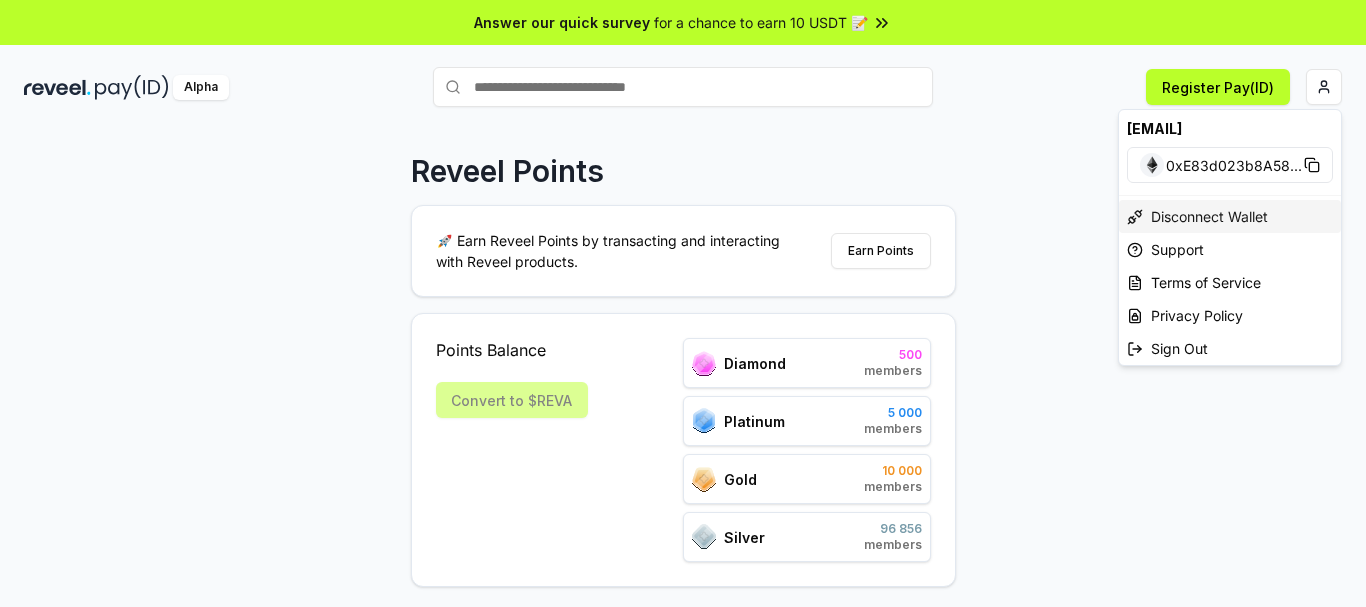 click on "Disconnect Wallet" at bounding box center (1230, 216) 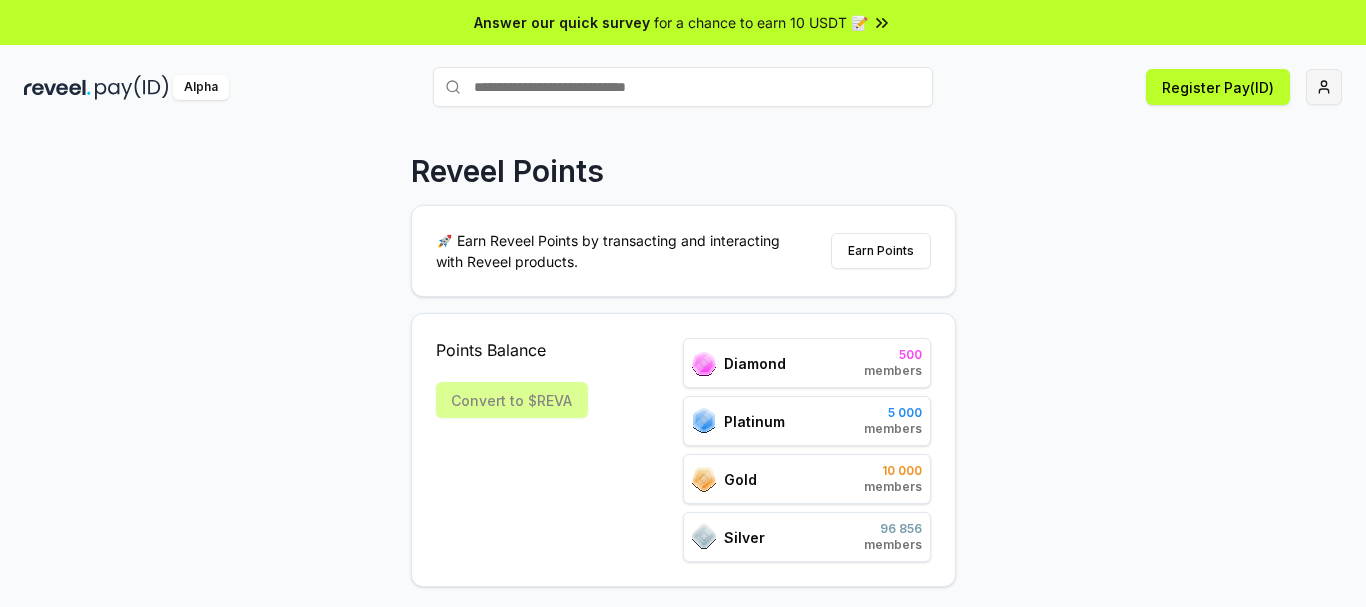 click on "Answer our quick survey for a chance to earn 10 USDT 📝 Alpha Register Pay(ID) Reveel Points  🚀 Earn Reveel Points by transacting and interacting with Reveel products. Earn Points Points Balance  Convert to $REVA Diamond 500 members Platinum 5 000 members Gold 10 000 members Silver 96 856 members Refer friends and earn Points rewards https://reveel.id/refer/null Invite friends Join the discussion on Discord Join Discord     31.2K community members" at bounding box center (683, 303) 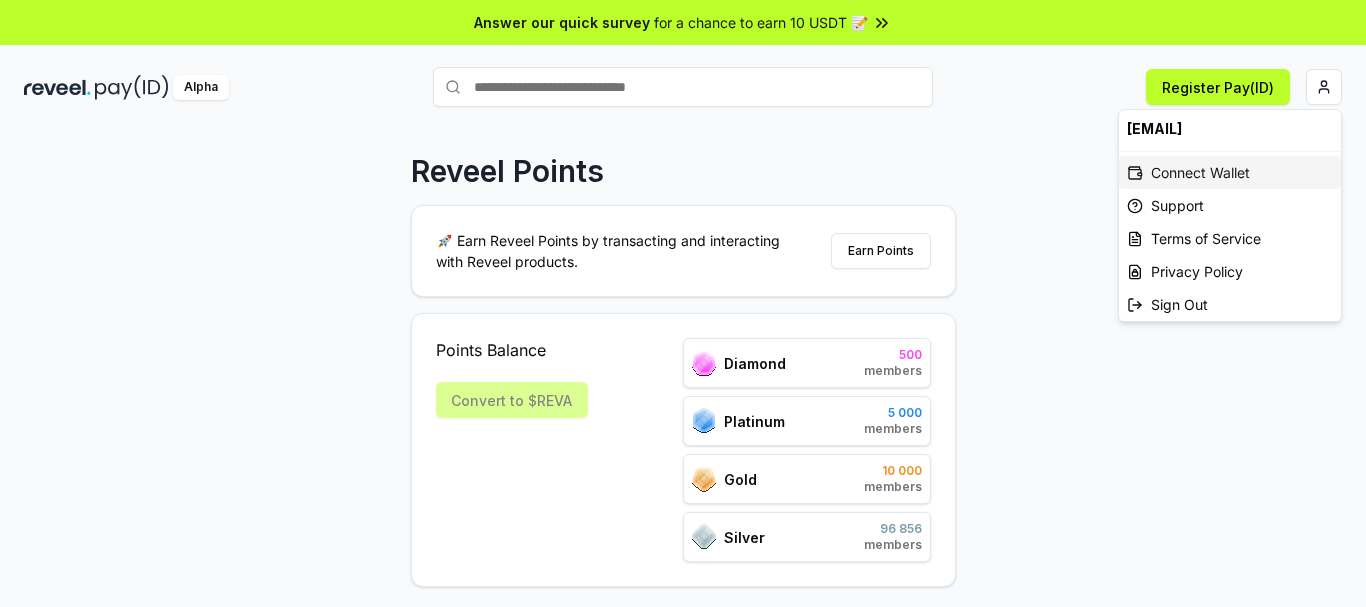 click on "Connect Wallet" at bounding box center [1230, 172] 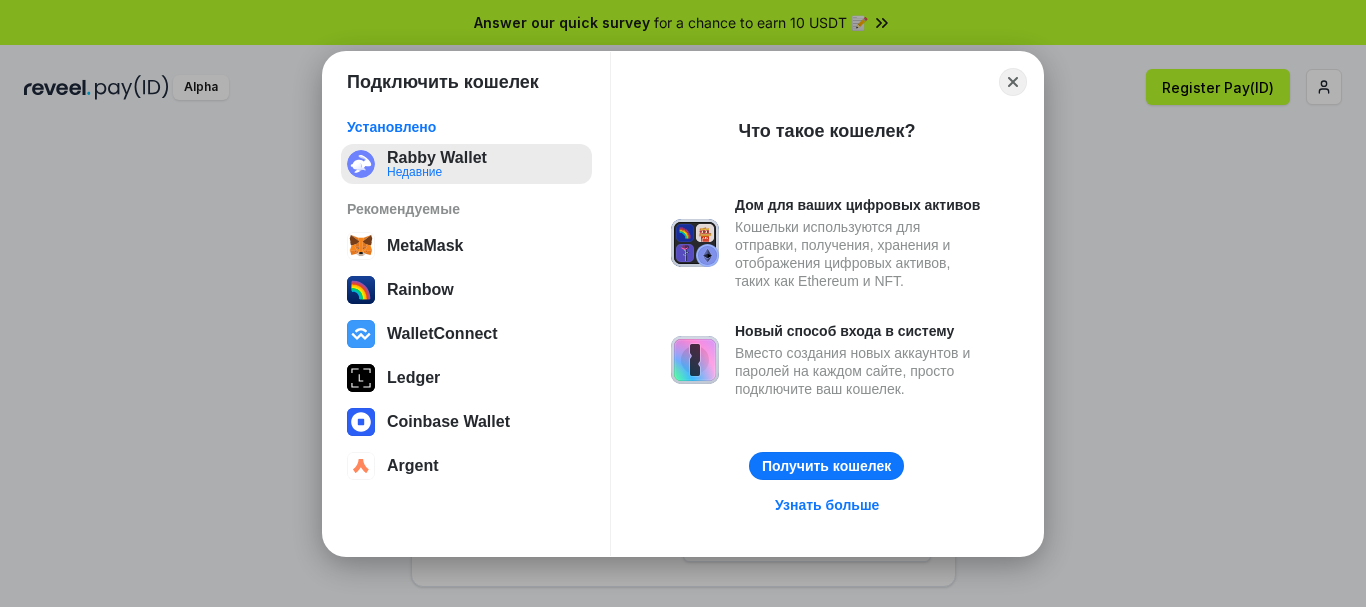 click on "Rabby Wallet Недавние" at bounding box center (466, 164) 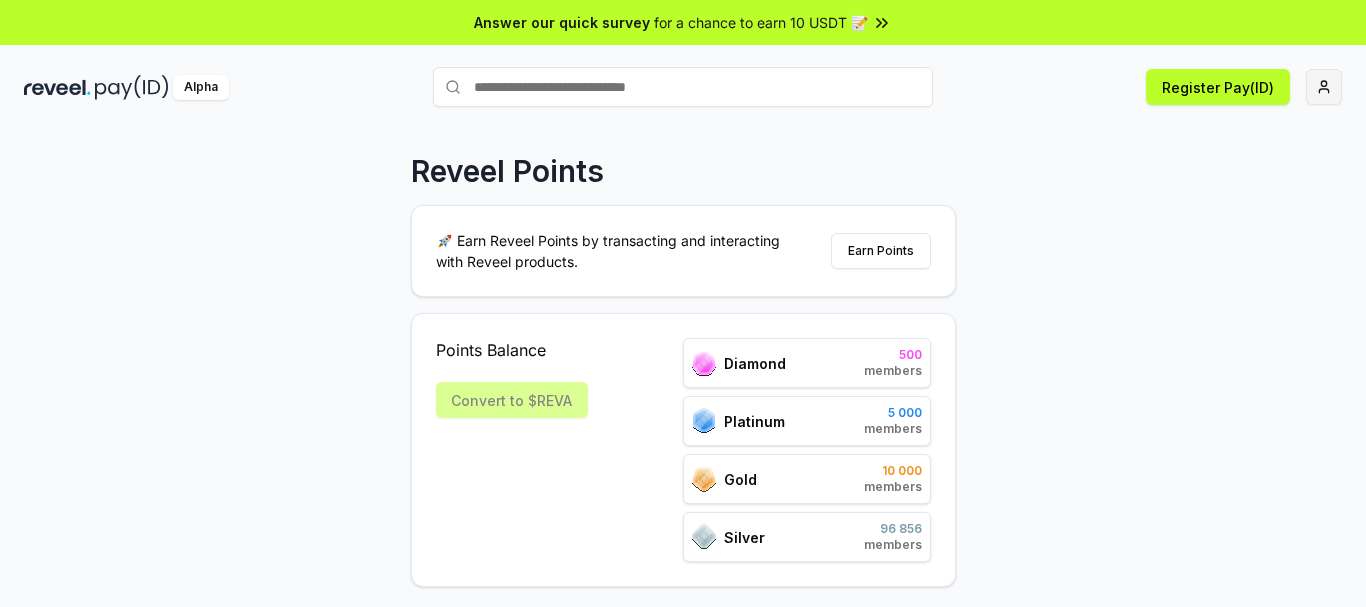 click on "Answer our quick survey for a chance to earn 10 USDT 📝 Alpha Register Pay(ID) Reveel Points  🚀 Earn Reveel Points by transacting and interacting with Reveel products. Earn Points Points Balance  Convert to $REVA Diamond 500 members Platinum 5 000 members Gold 10 000 members Silver 96 856 members Refer friends and earn Points rewards https://reveel.id/refer/null Invite friends Join the discussion on Discord Join Discord     31.2K community members" at bounding box center [683, 303] 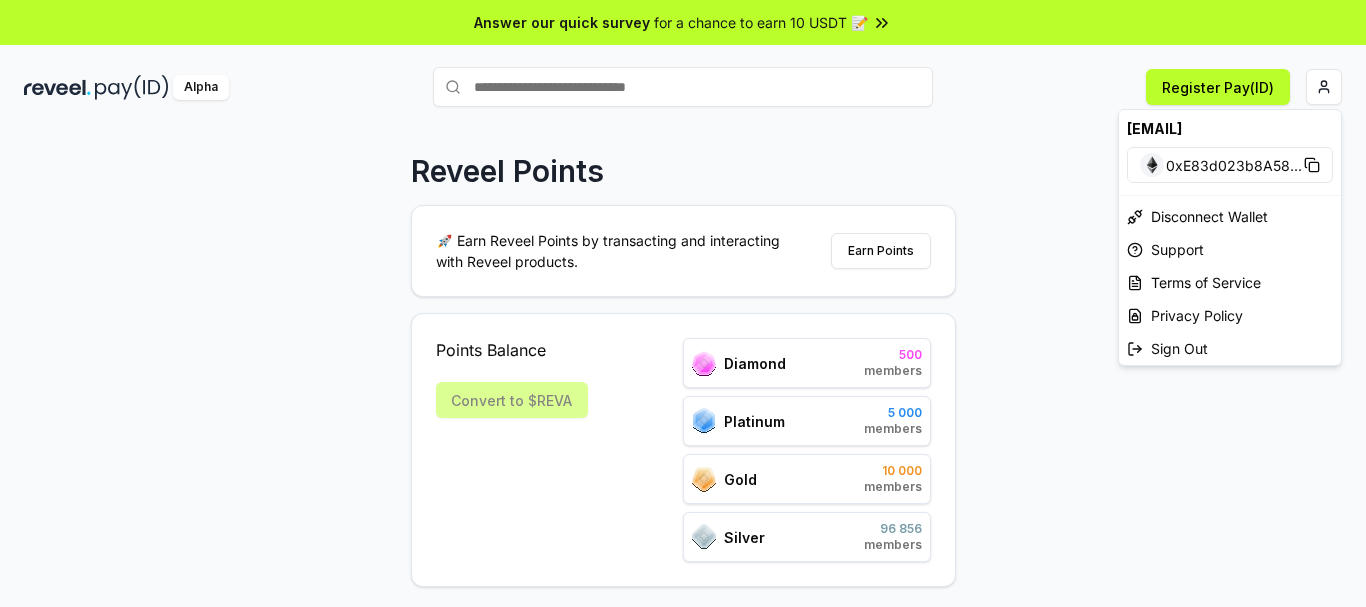 click 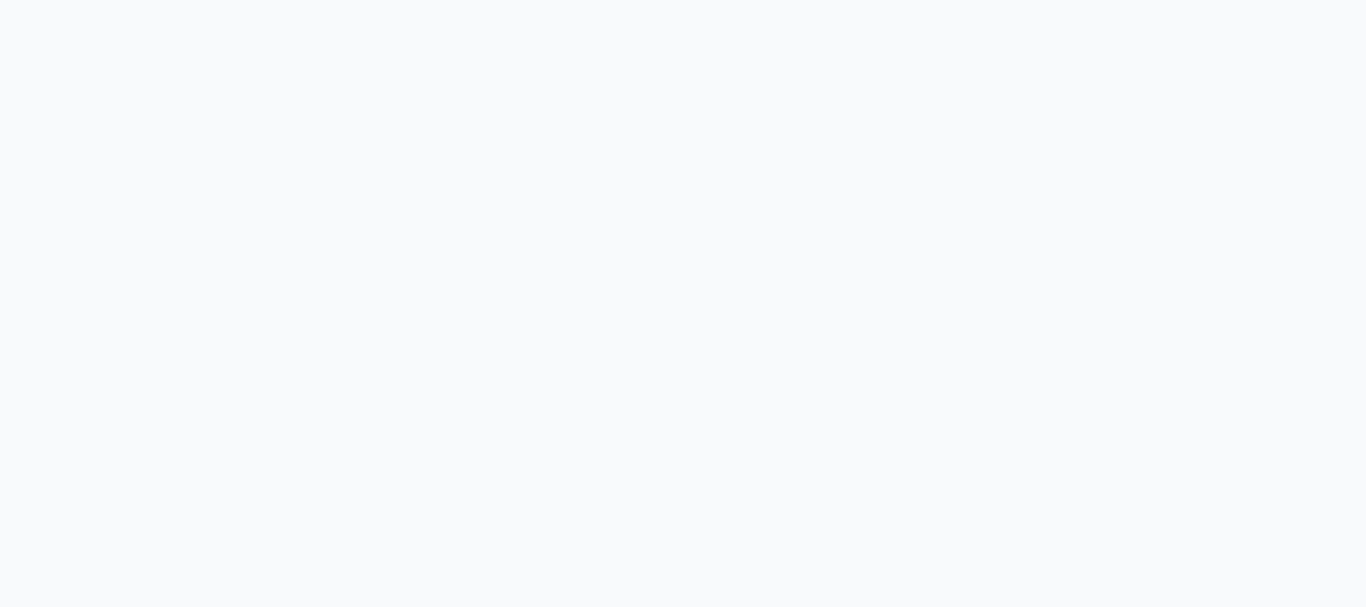 scroll, scrollTop: 0, scrollLeft: 0, axis: both 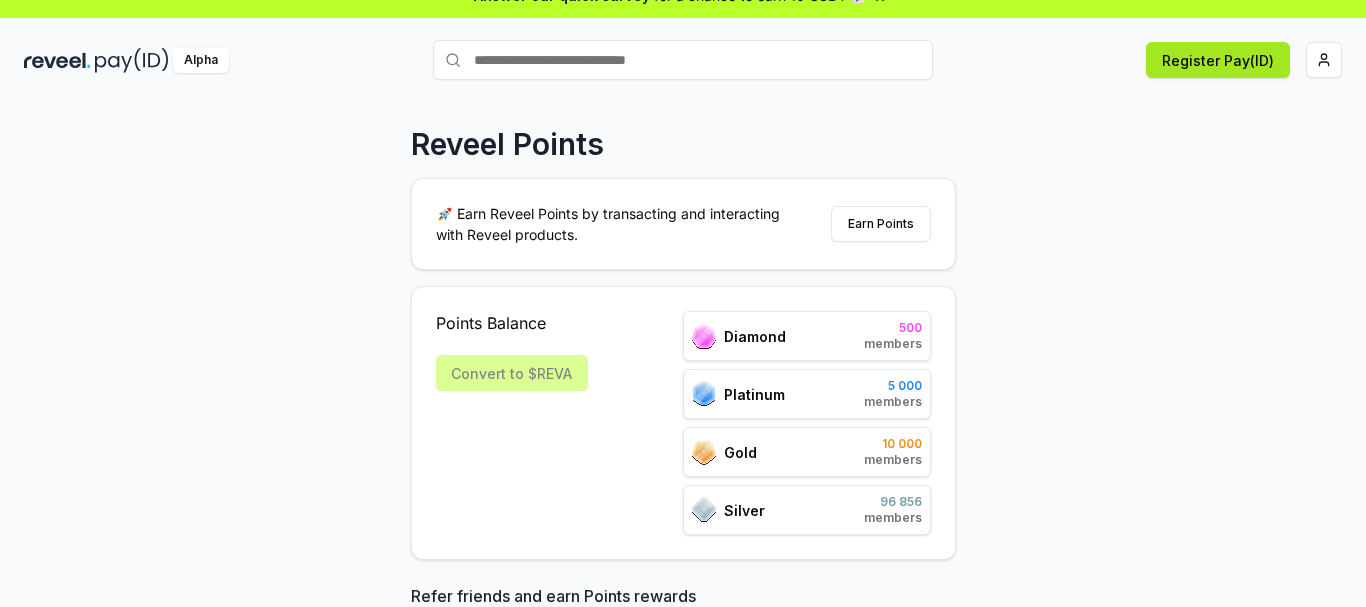 click on "Register Pay(ID)" at bounding box center [1218, 60] 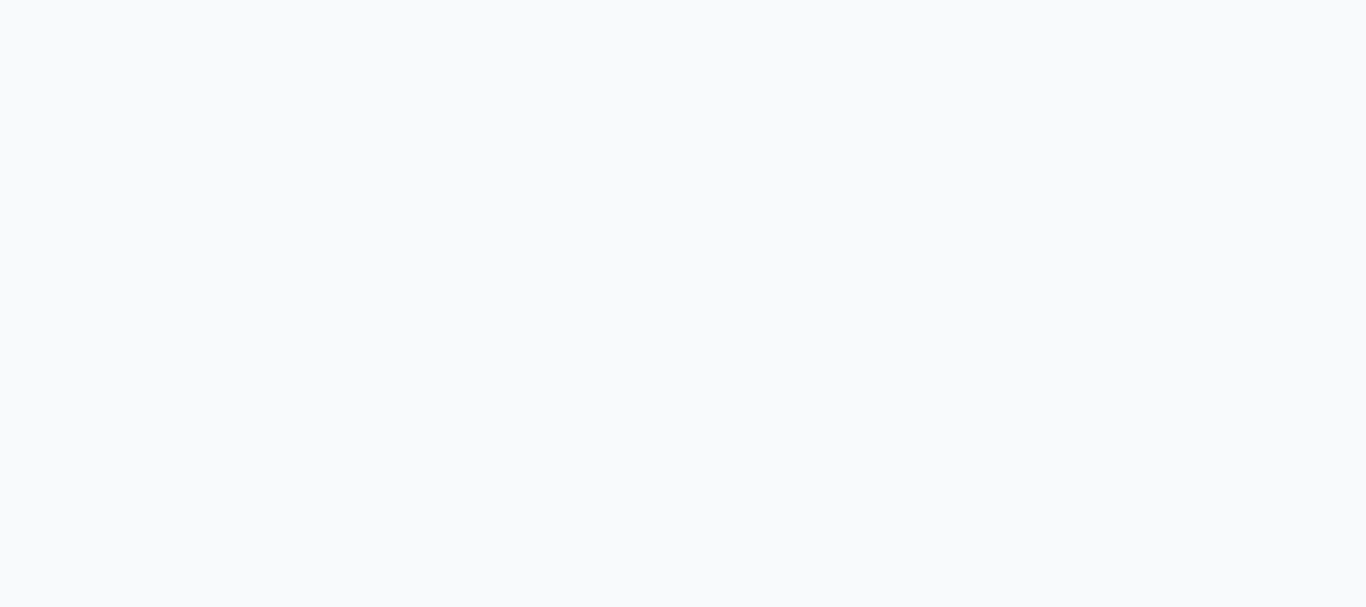 scroll, scrollTop: 0, scrollLeft: 0, axis: both 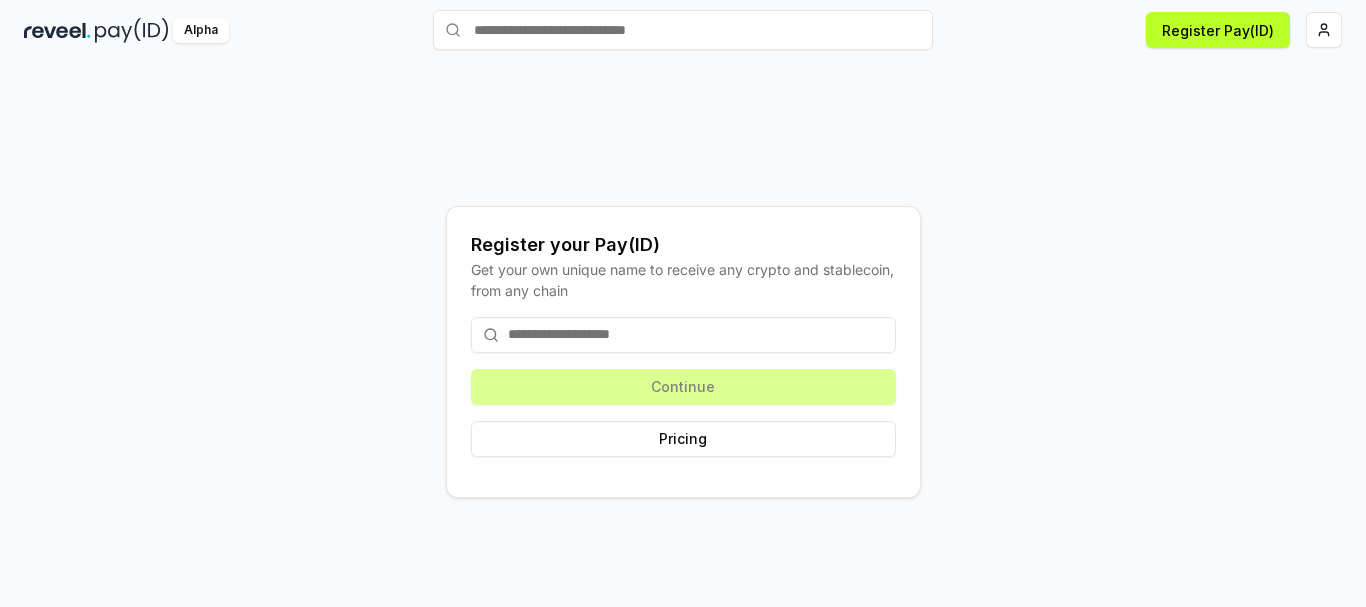 click at bounding box center [683, 335] 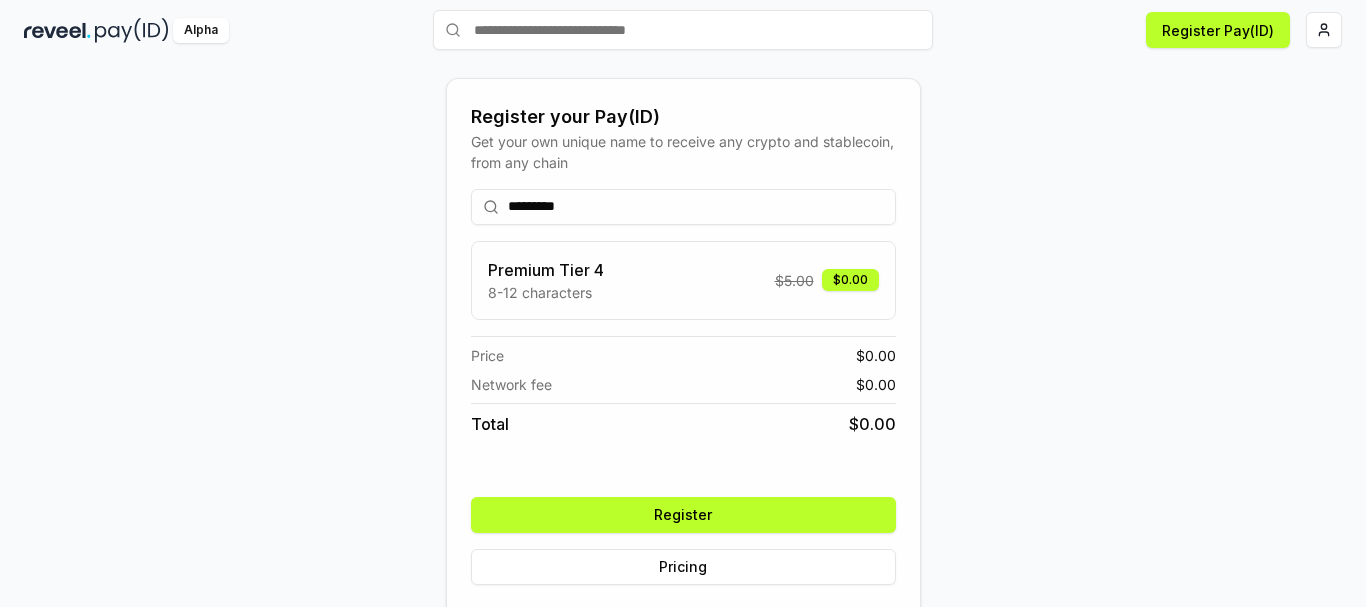 type on "*********" 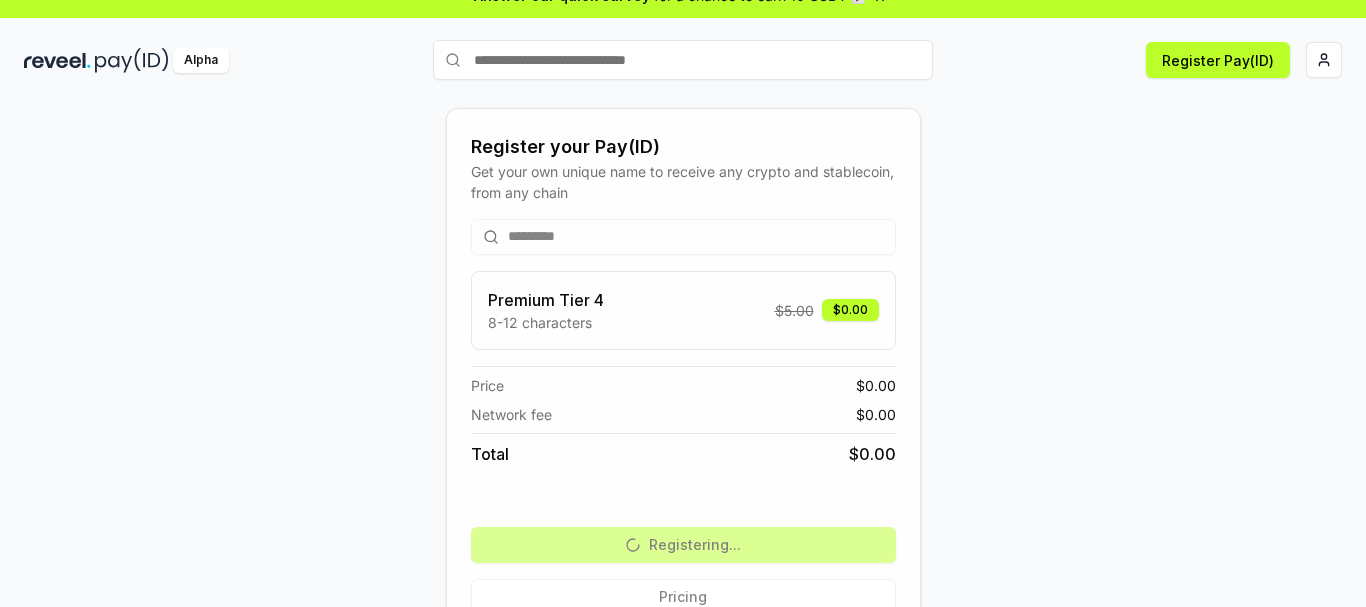 scroll, scrollTop: 0, scrollLeft: 0, axis: both 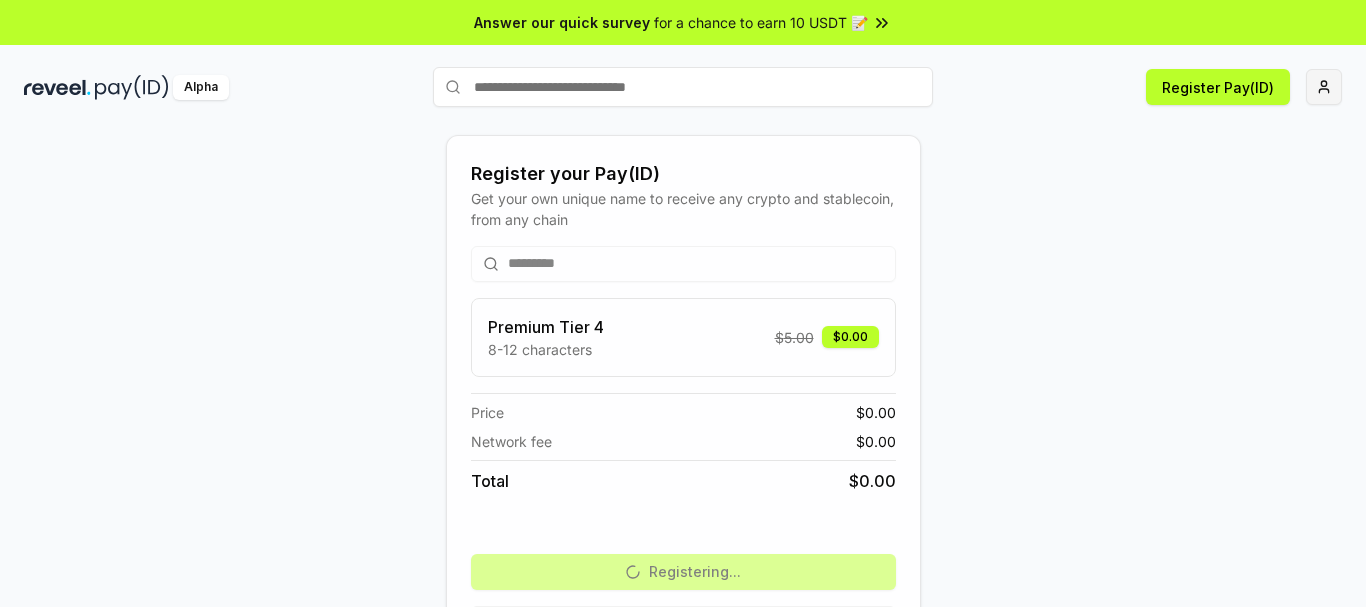 click on "Answer our quick survey for a chance to earn 10 USDT 📝 Alpha Register Pay(ID) Register your Pay(ID) Get your own unique name to receive any crypto and stablecoin, from any chain ********* Premium Tier 4 8-12 characters $ 5.00 $0.00 Price $ 0.00 Network fee $ 0.00 Total $ 0.00 Registering... Pricing" at bounding box center (683, 303) 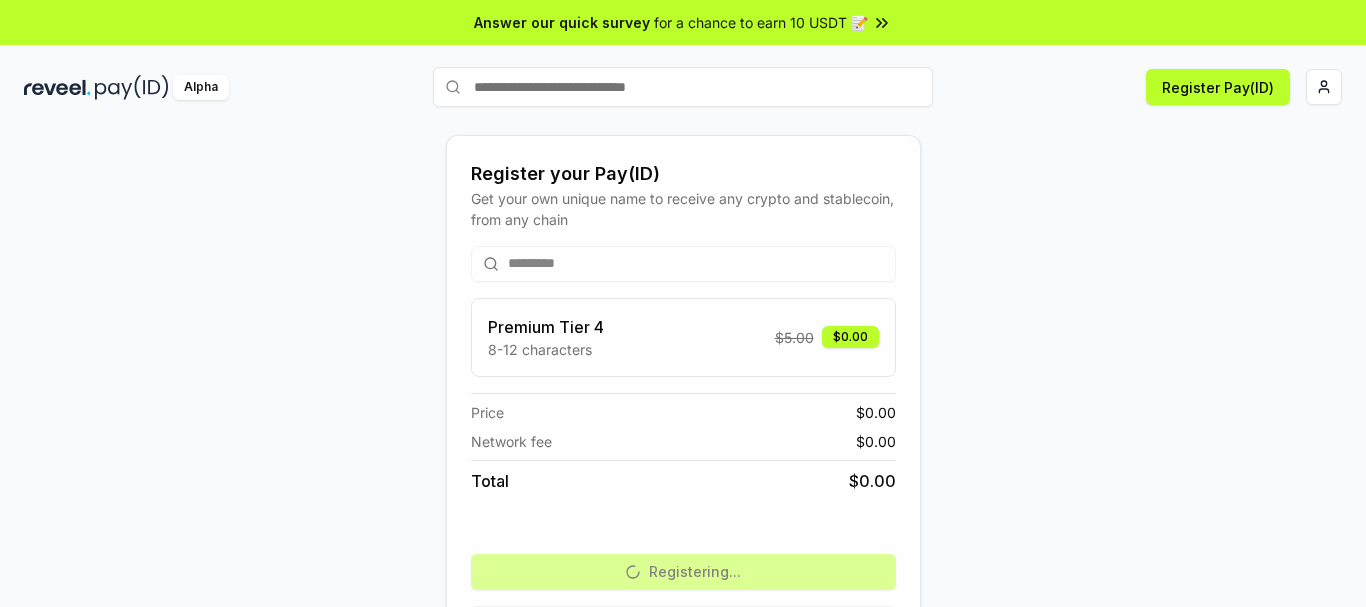 drag, startPoint x: 604, startPoint y: 80, endPoint x: 579, endPoint y: 83, distance: 25.179358 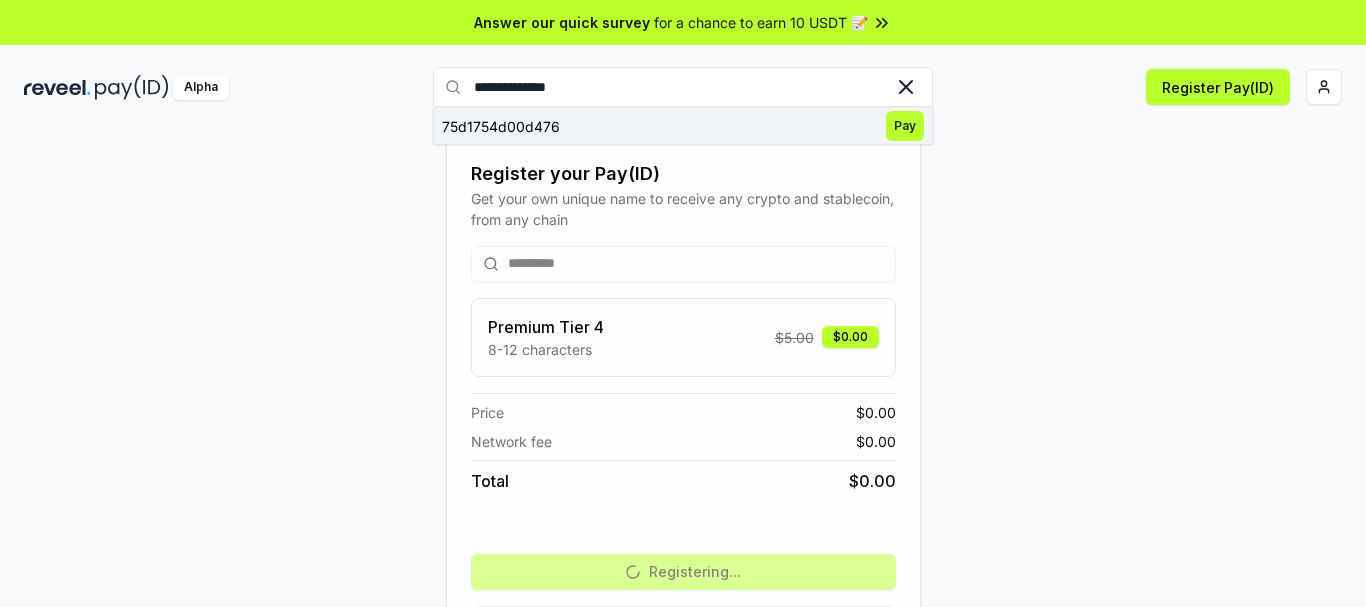 type on "**********" 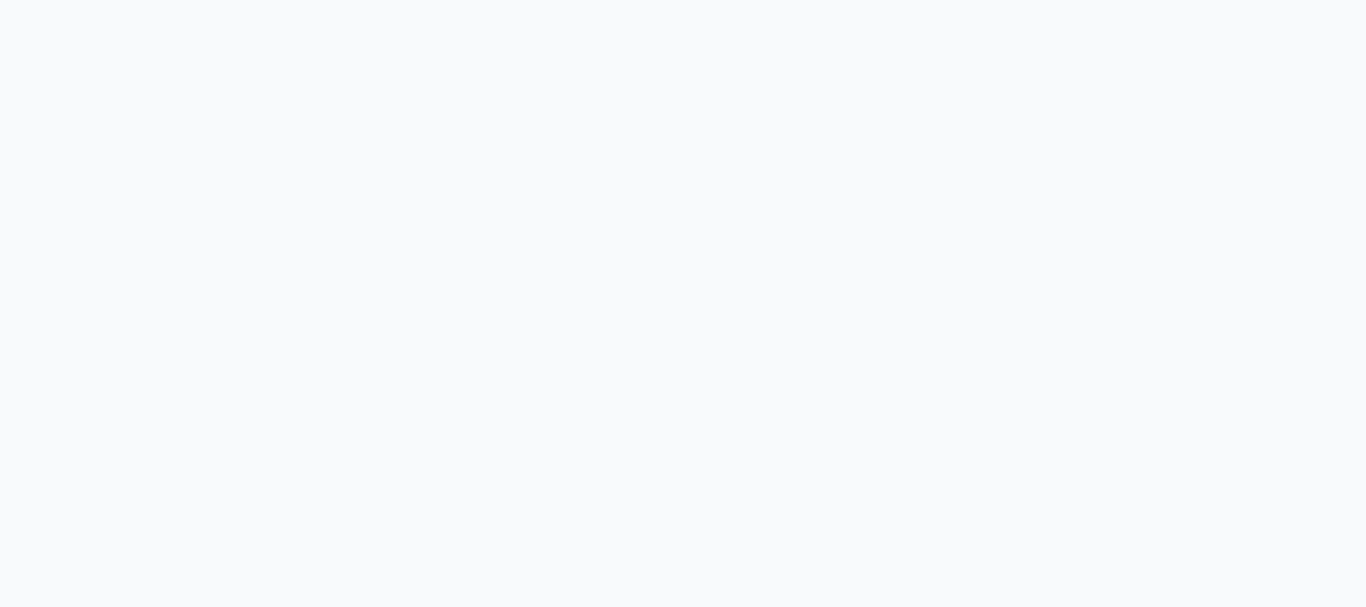 scroll, scrollTop: 0, scrollLeft: 0, axis: both 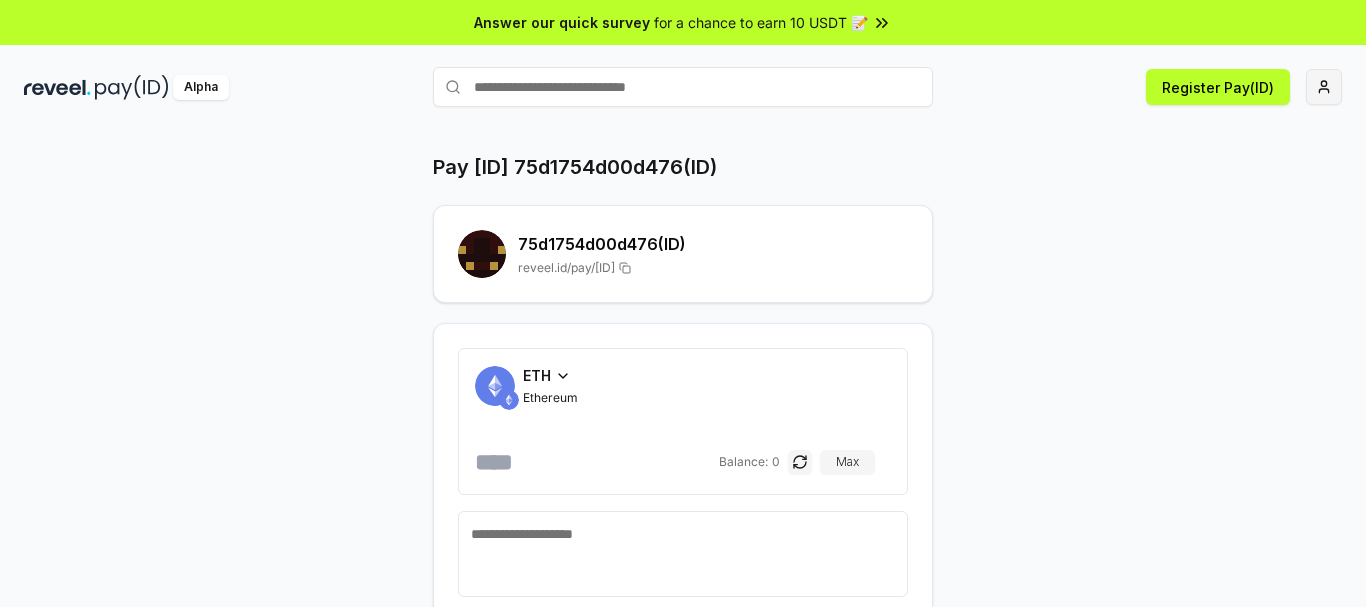 click on "Answer our quick survey for a chance to earn 10 USDT 📝 Alpha Register Pay(ID) Pay [ID] 75d1754d00d476(ID) 75d1754d00d476 (ID) reveel.id/pay/[ID] ETH Ethereum Balance: 0 Max Switch Network Total to pay $0" at bounding box center [683, 303] 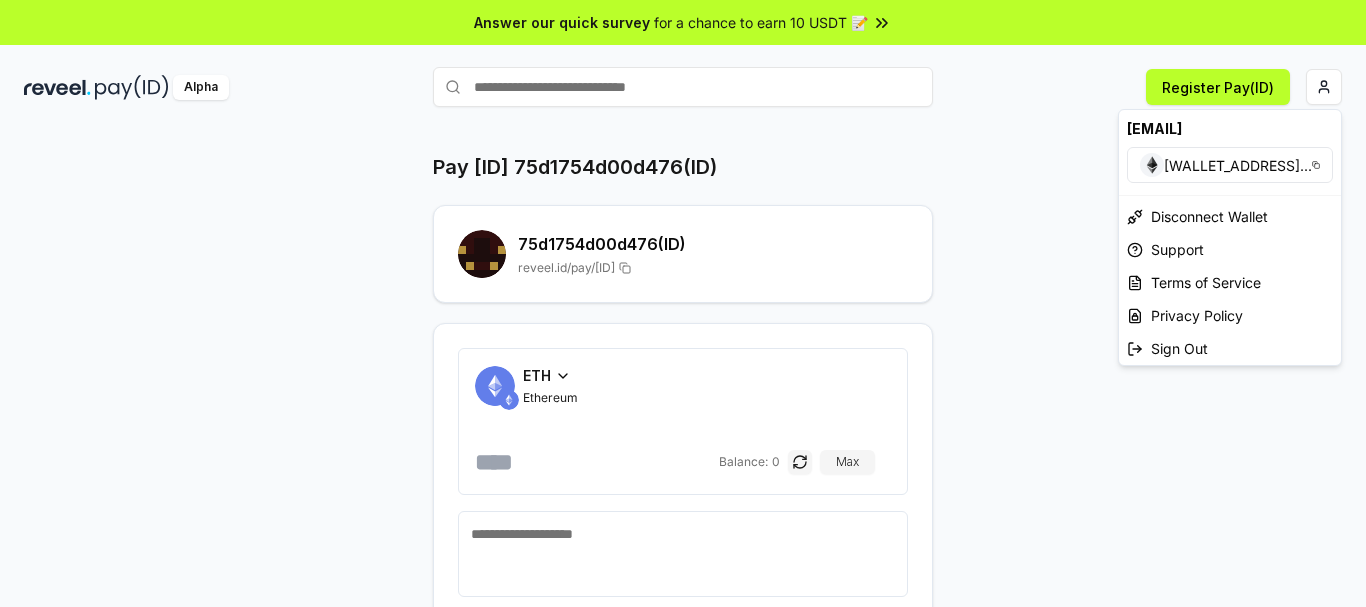 click on "Answer our quick survey for a chance to earn 10 USDT 📝 Alpha Register Pay(ID) Pay [ID] 75d1754d00d476(ID) 75d1754d00d476 (ID) reveel.id/pay/[ID] ETH Ethereum Balance: 0 Max Switch Network Total to pay $0 [EMAIL]   [WALLET_ADDRESS] ...     Disconnect Wallet   Support   Terms of Service   Privacy Policy   Sign Out" at bounding box center (683, 303) 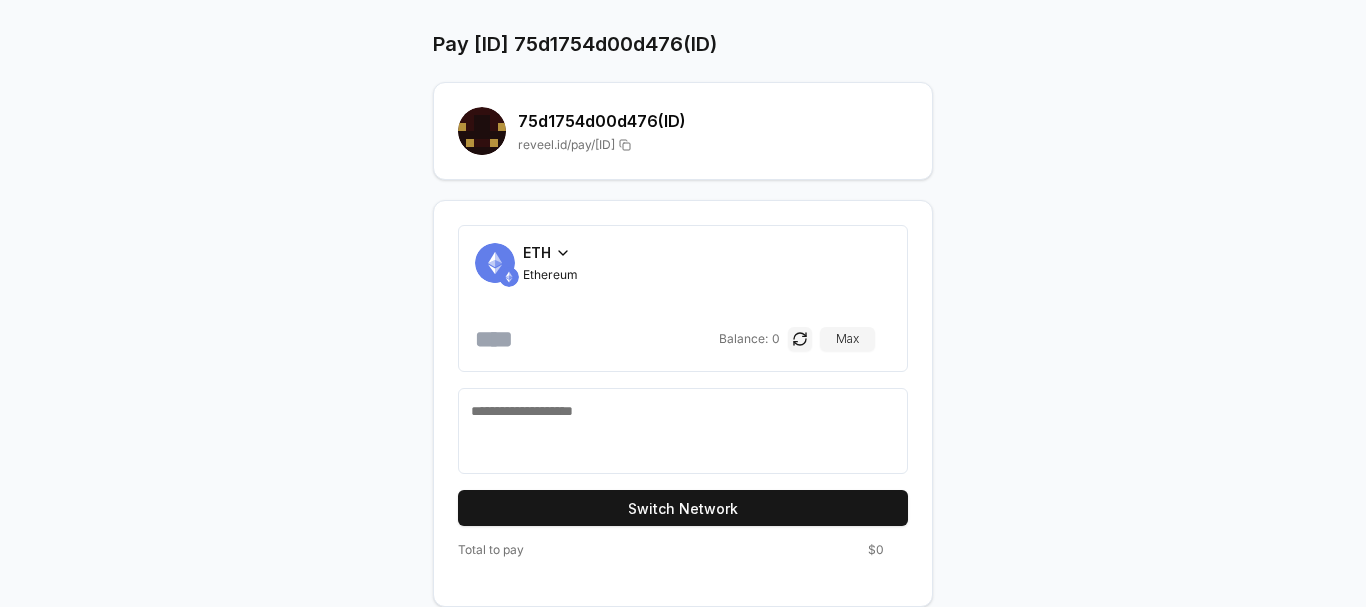scroll, scrollTop: 0, scrollLeft: 0, axis: both 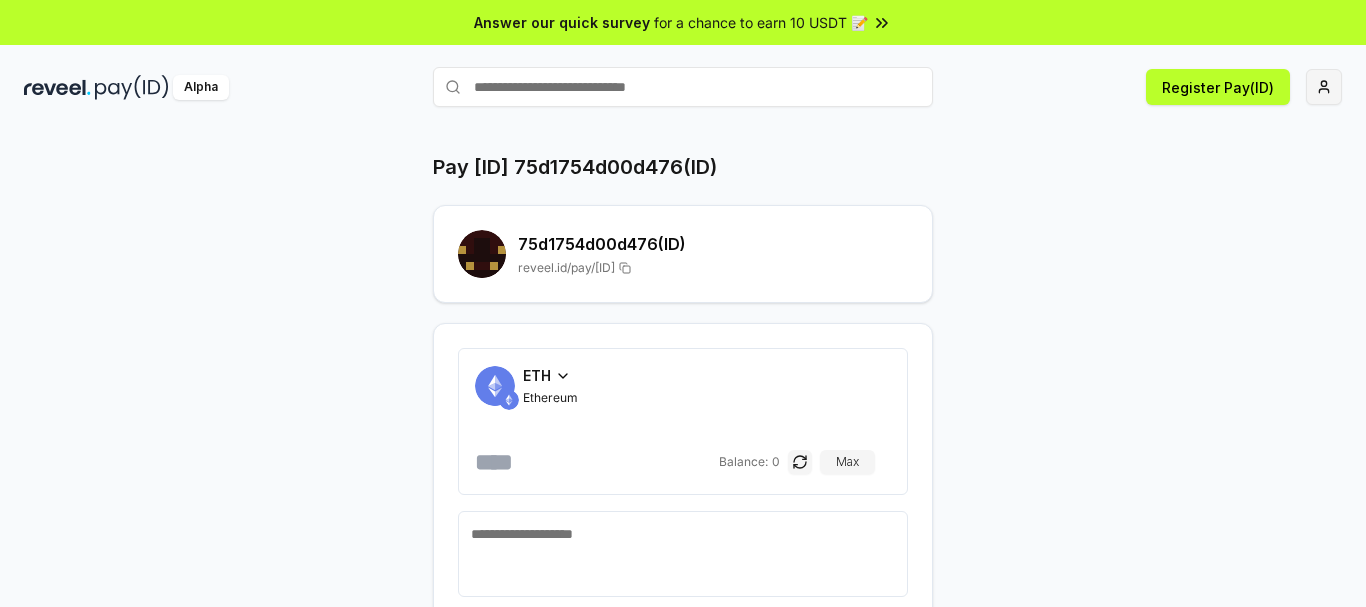click on "Answer our quick survey for a chance to earn 10 USDT 📝 Alpha Register Pay(ID) Pay [ID] 75d1754d00d476(ID) 75d1754d00d476 (ID) reveel.id/pay/[ID] ETH Ethereum Balance: 0 Max Switch Network Total to pay $0" at bounding box center [683, 303] 